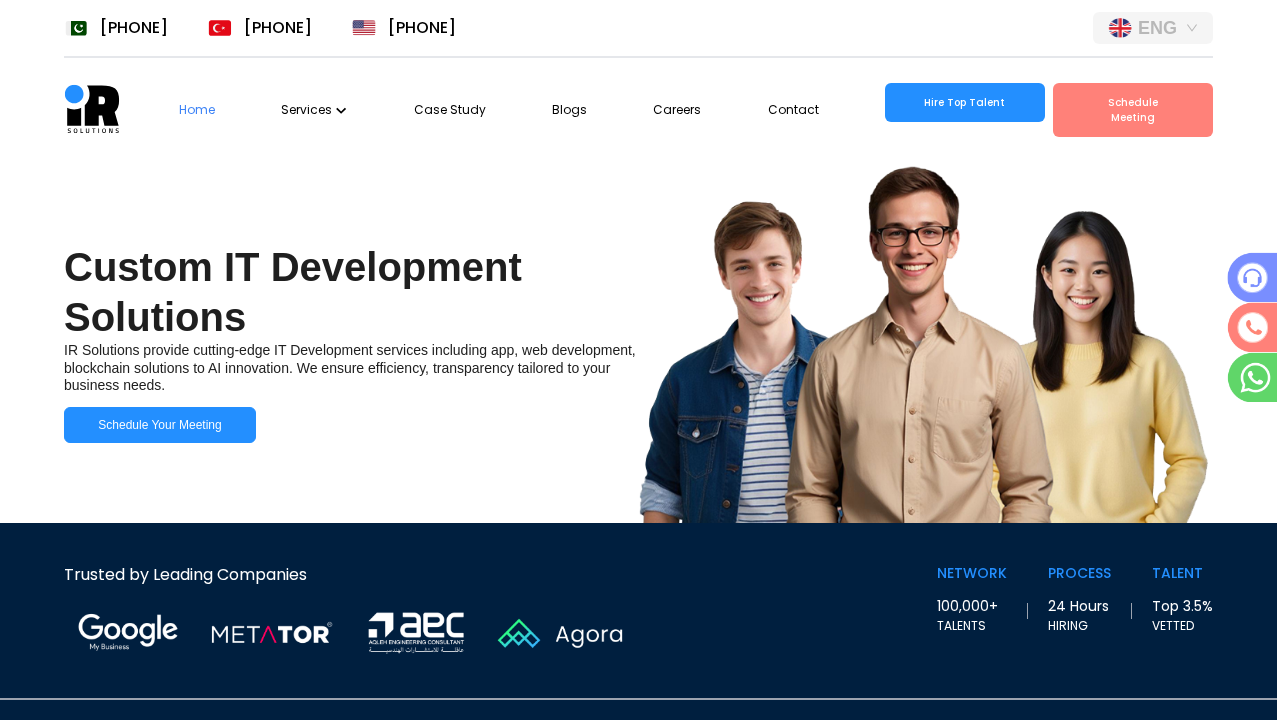 scroll, scrollTop: 0, scrollLeft: 0, axis: both 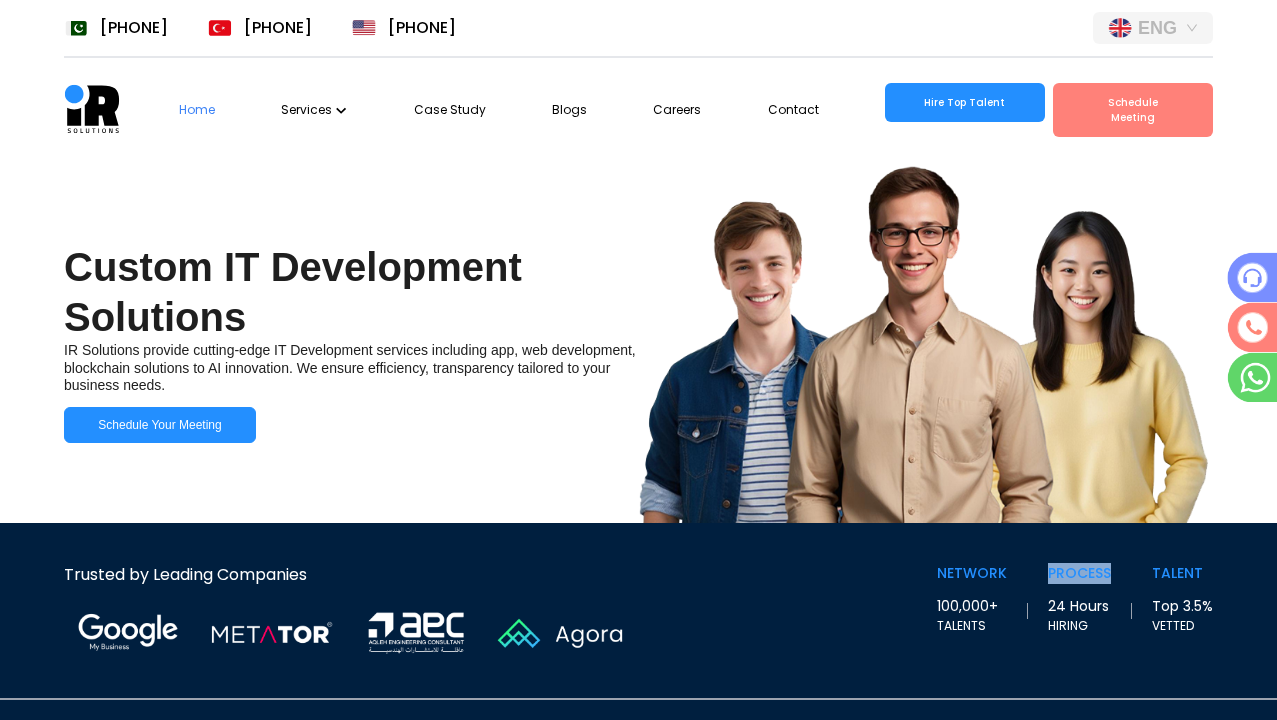 click on "TALENT" at bounding box center [972, 573] 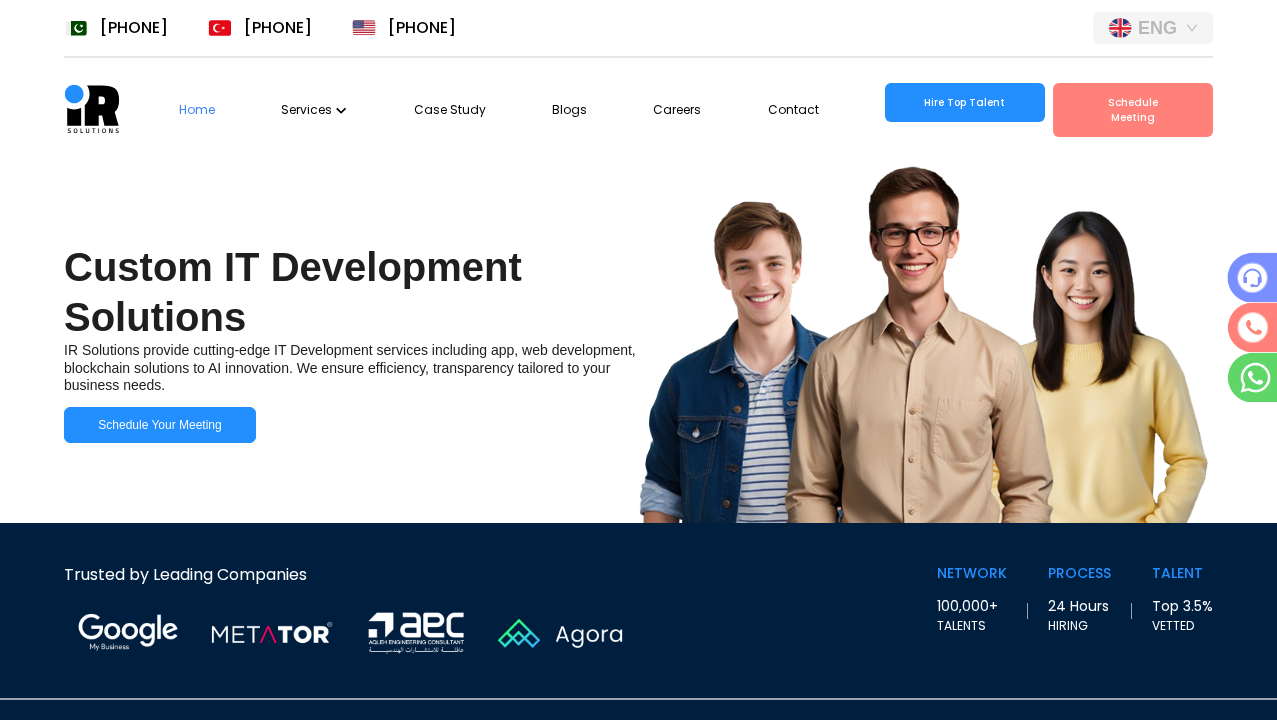 click on "VETTED" at bounding box center [972, 626] 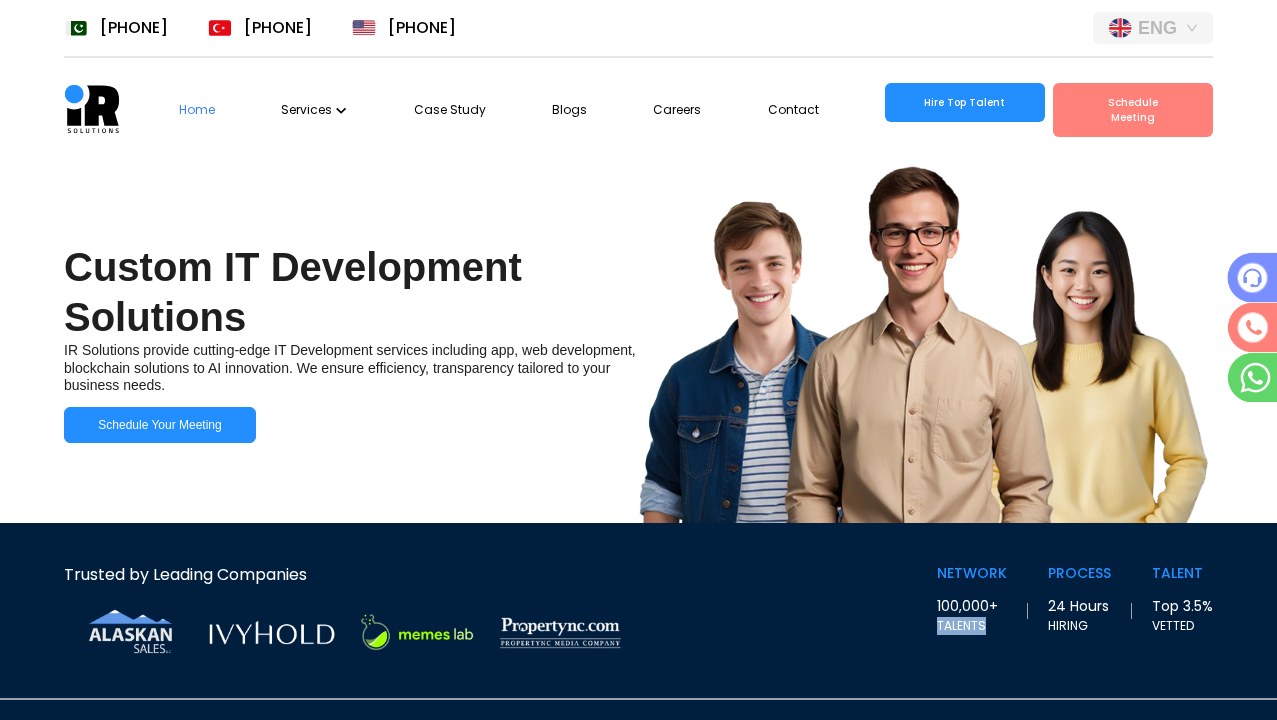 scroll, scrollTop: 0, scrollLeft: 36, axis: horizontal 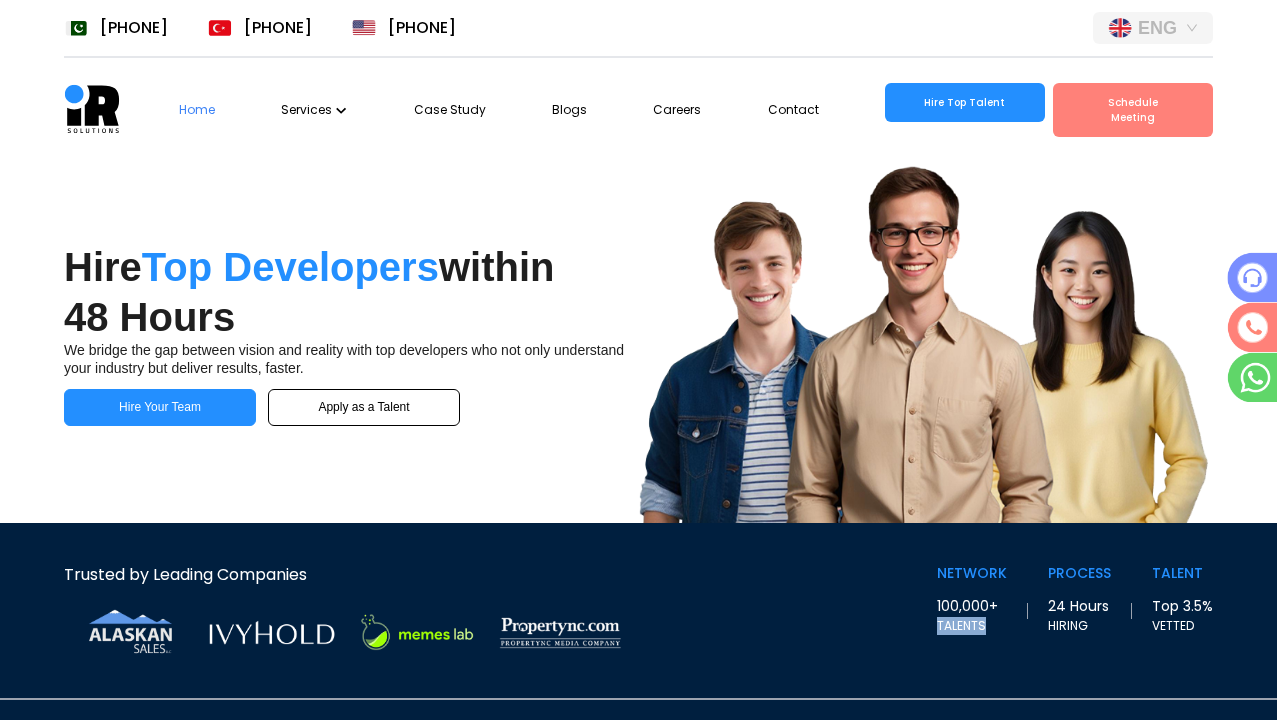 click on "Services" at bounding box center [314, 110] 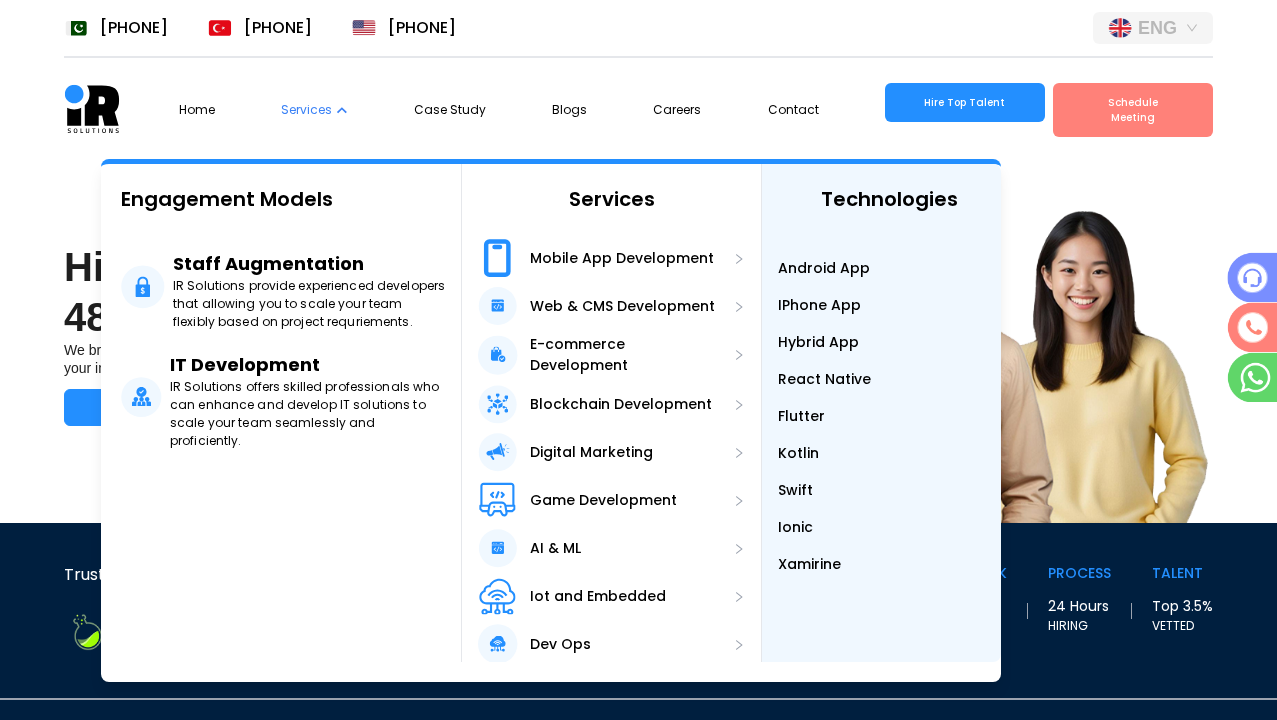 click at bounding box center (416, 632) 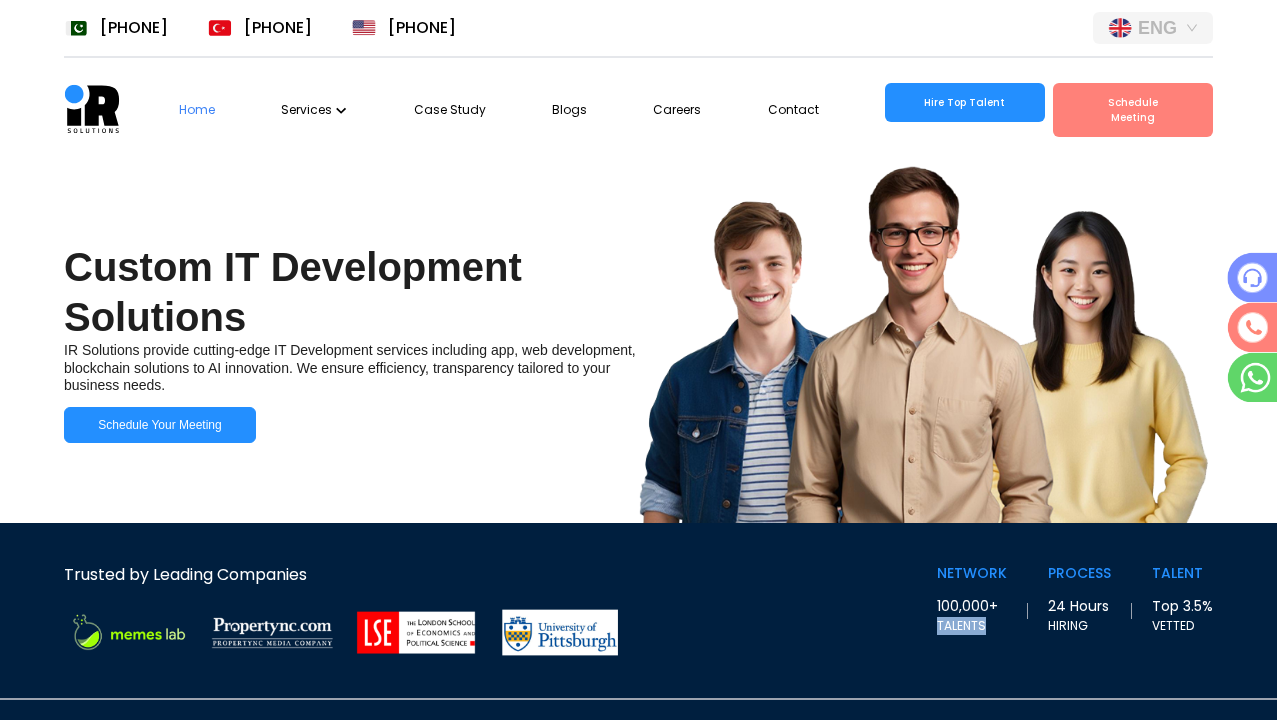 scroll, scrollTop: 8, scrollLeft: 0, axis: vertical 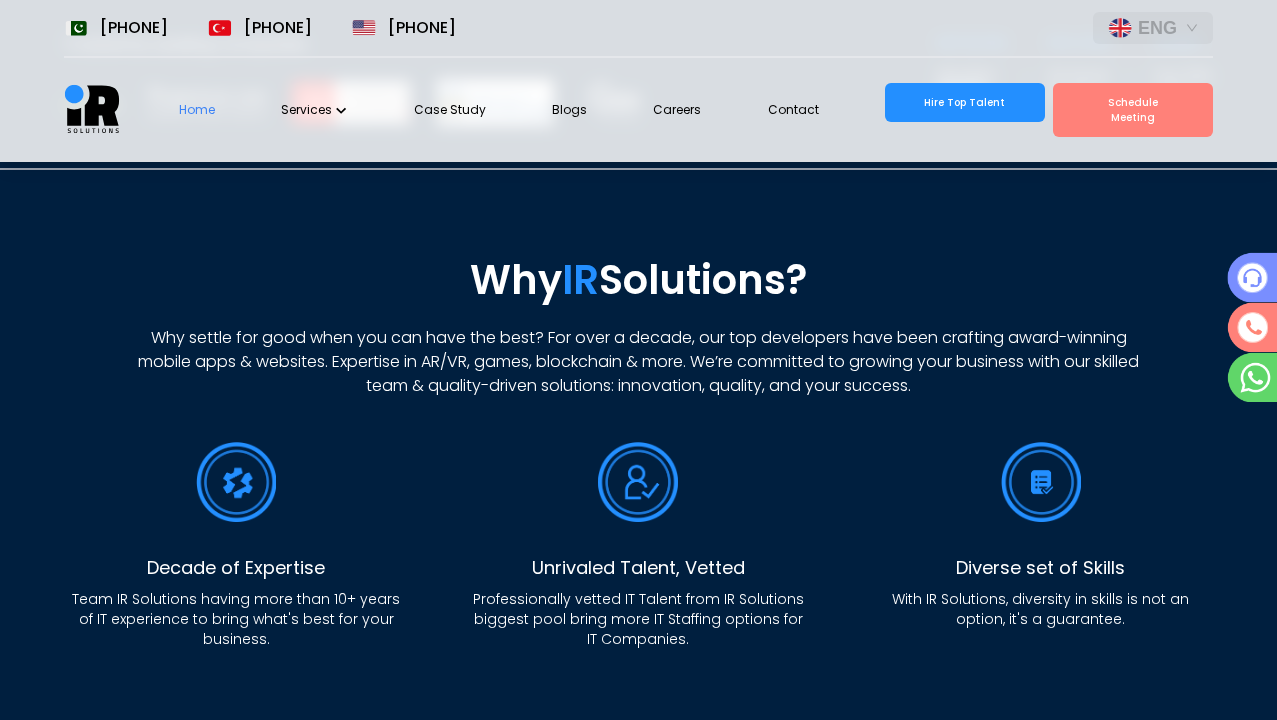 click on "Why  IR  Solutions?" at bounding box center [638, 280] 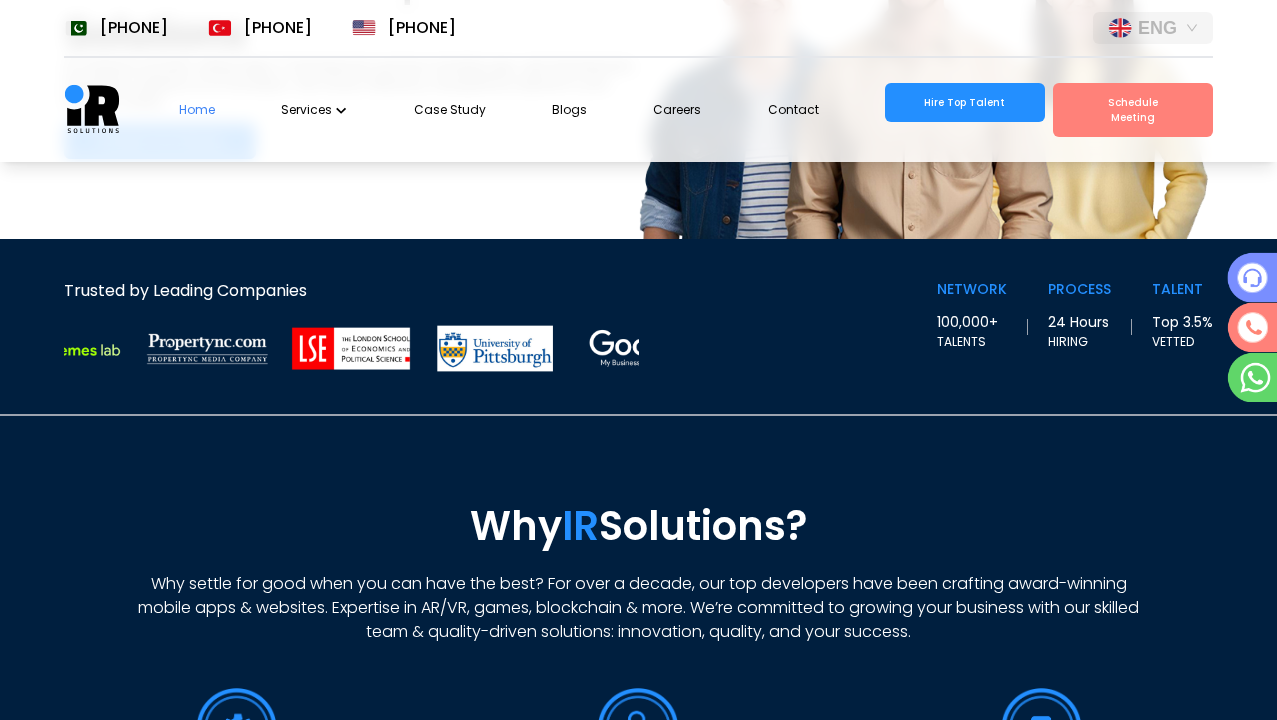 click on "Why  IR  Solutions?" at bounding box center [638, 526] 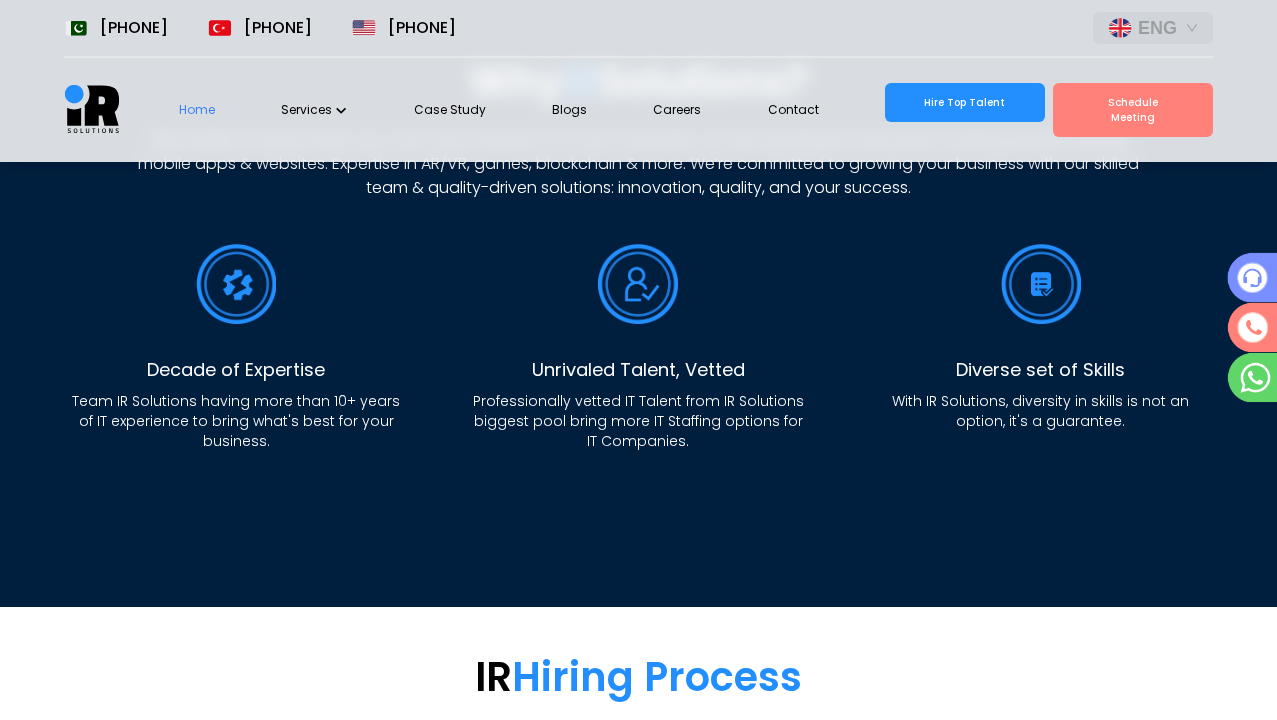 click at bounding box center (236, 284) 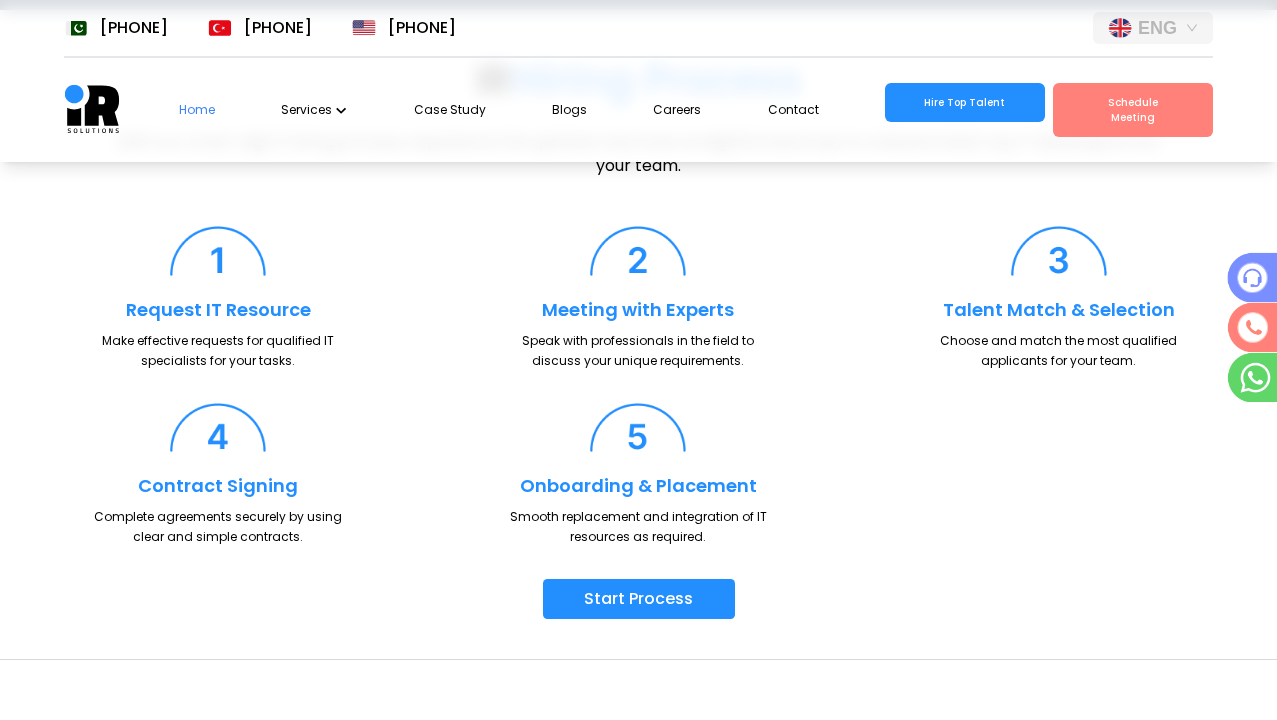 click at bounding box center (218, 251) 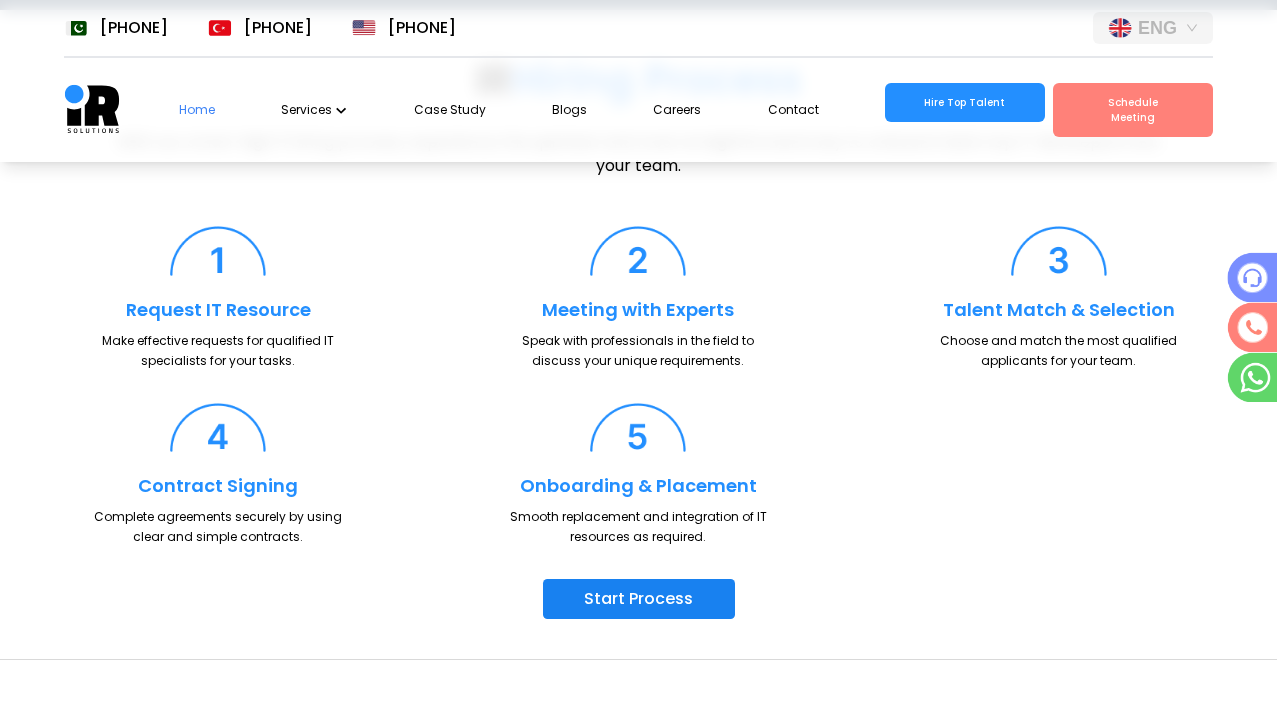 click on "Start Process" at bounding box center [639, 599] 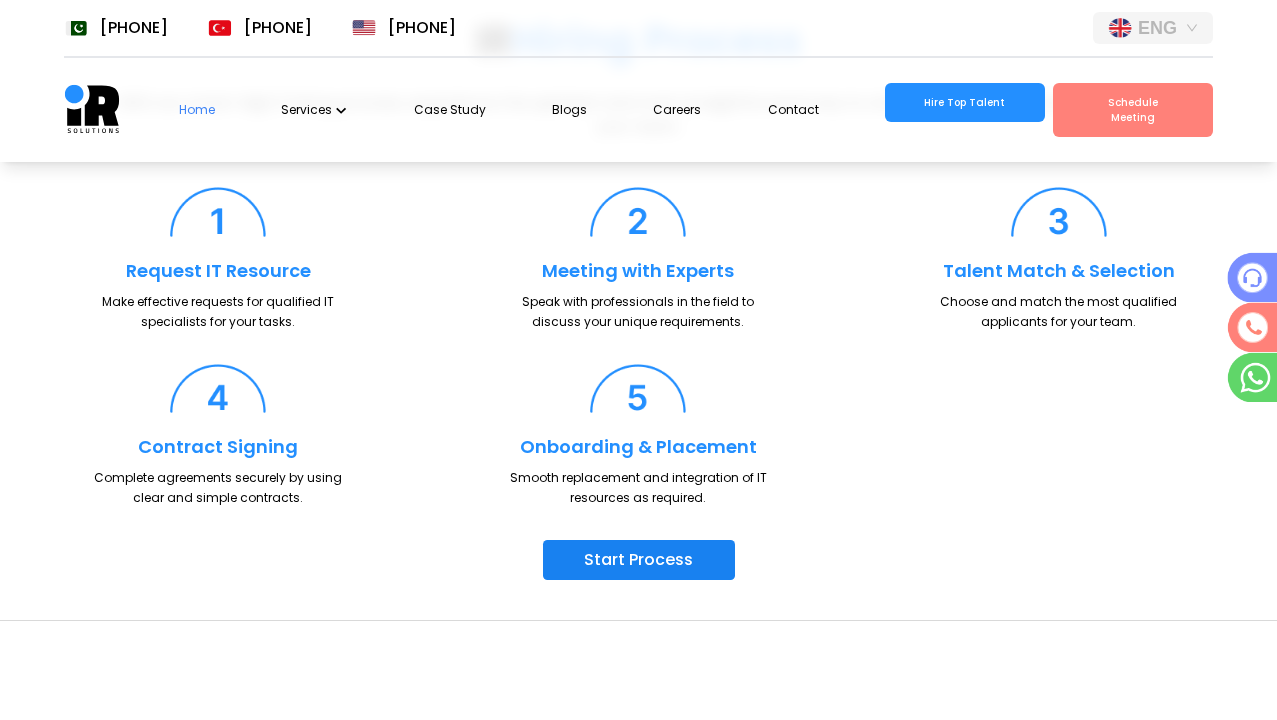 scroll, scrollTop: 0, scrollLeft: 0, axis: both 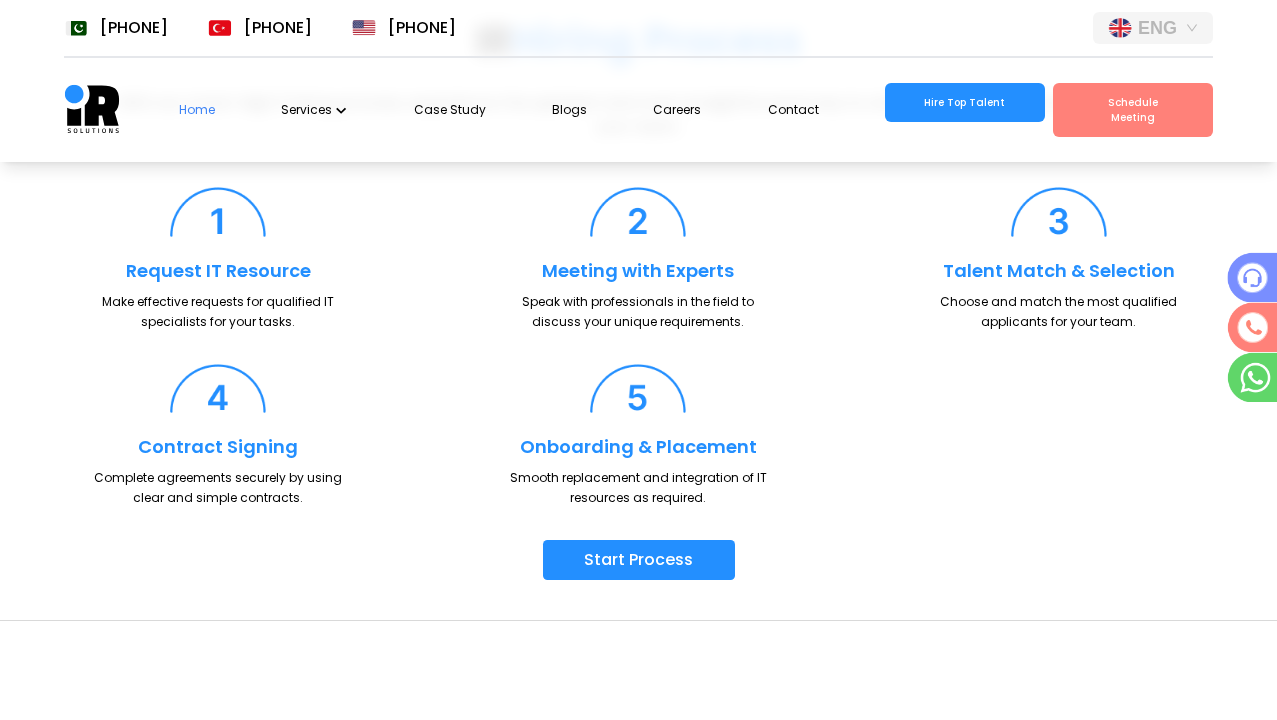 click on "Request Talent" at bounding box center [156, 1209] 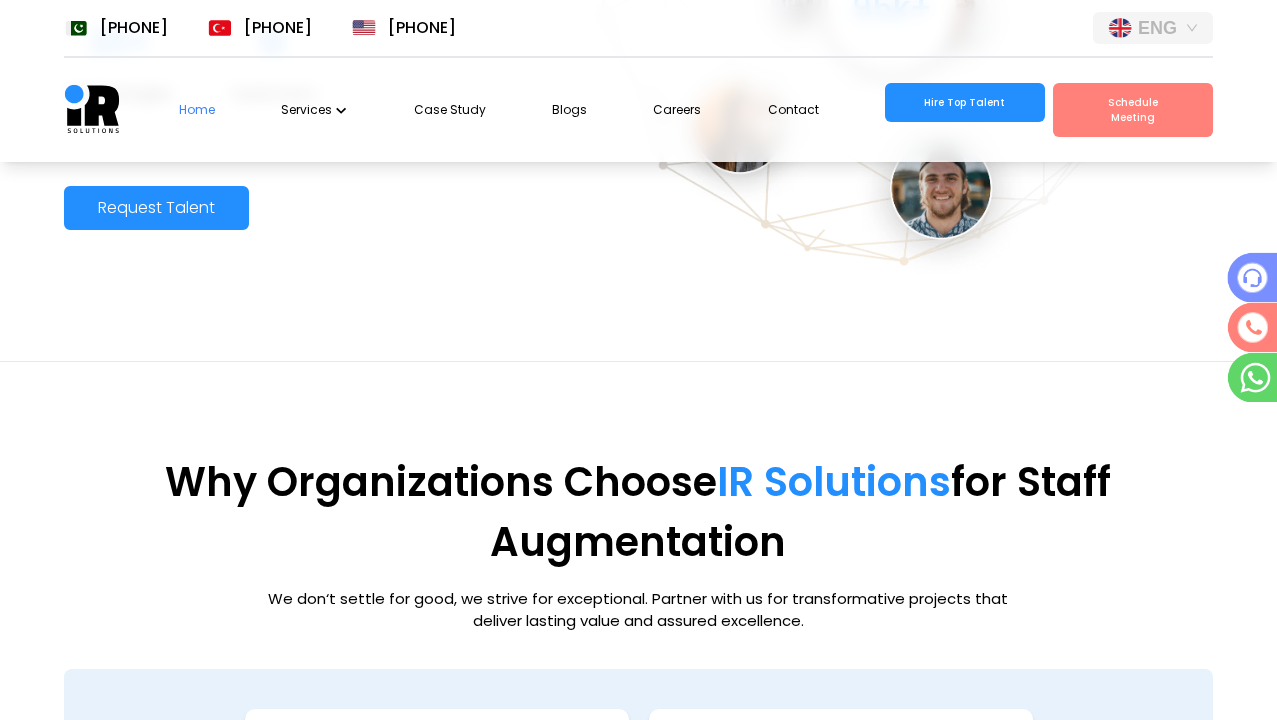 click on "With an extensive IT talent pool, IR Solutions brings the IT resource hired for your business within 48 hours." at bounding box center (437, 801) 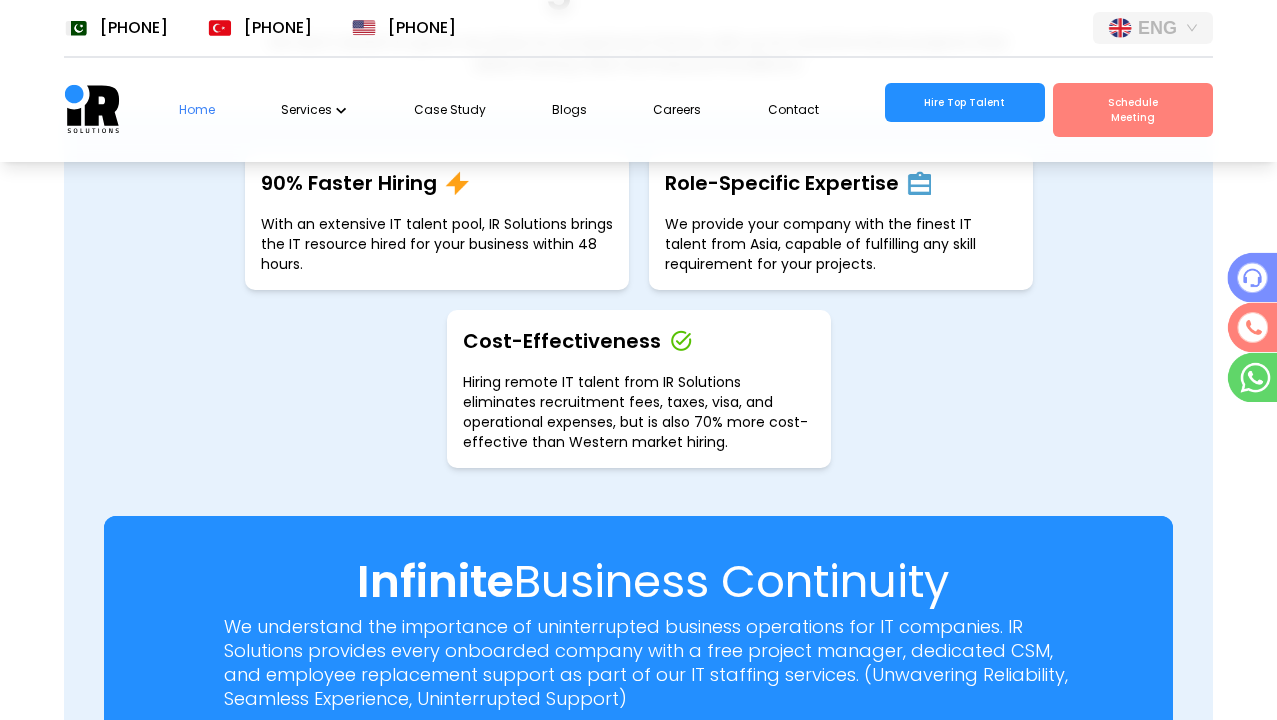 click on "Role-Specific Expertise" at bounding box center (349, 183) 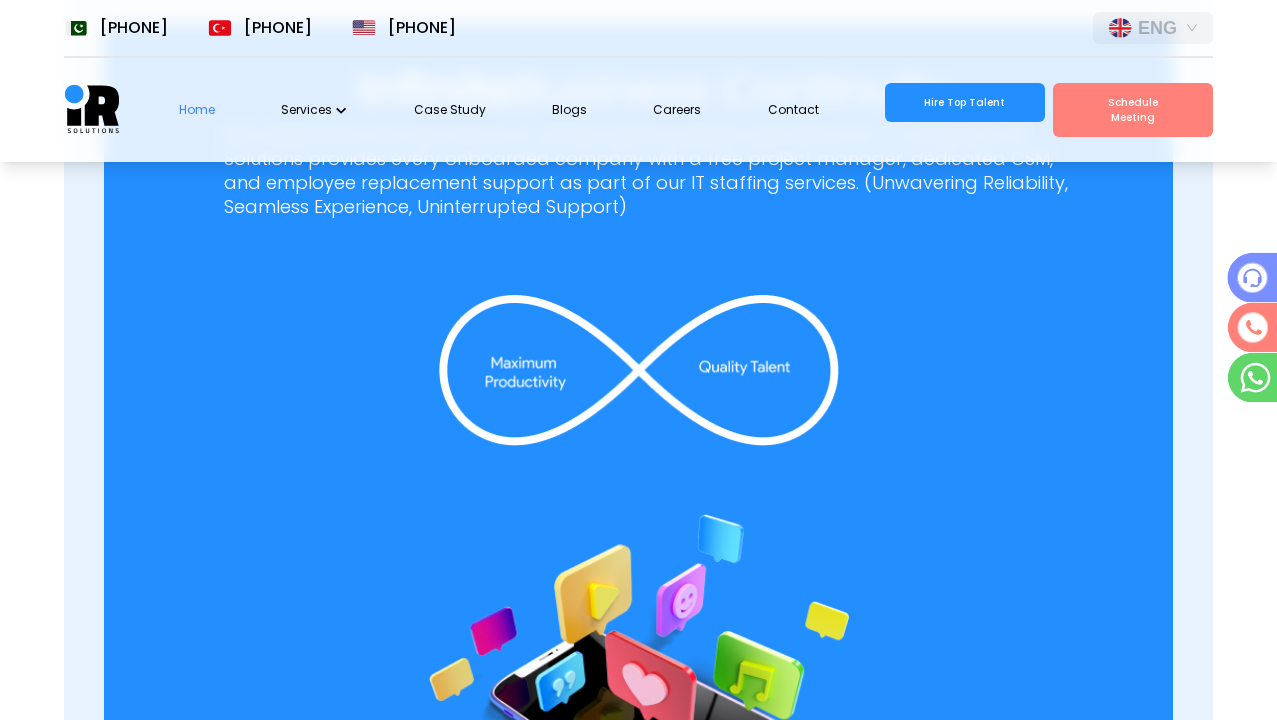 click on "Hire Developers" at bounding box center (639, 1148) 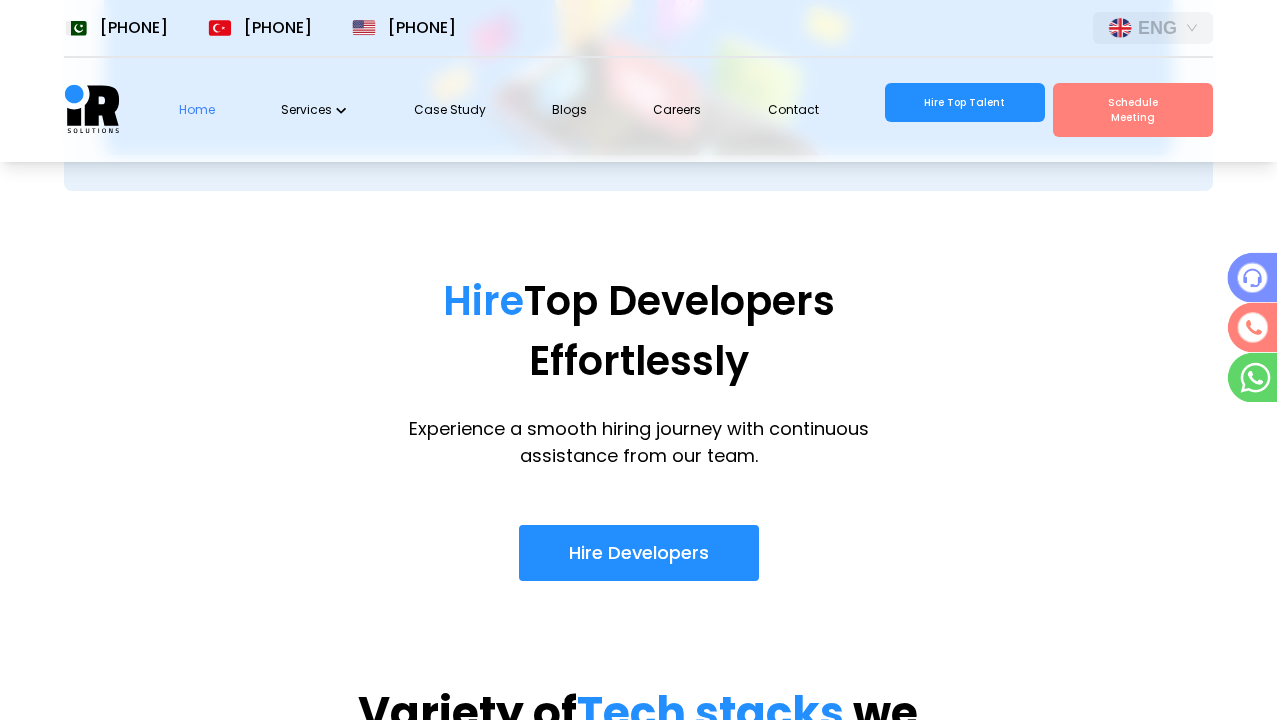 click on "Frontend" at bounding box center [558, 968] 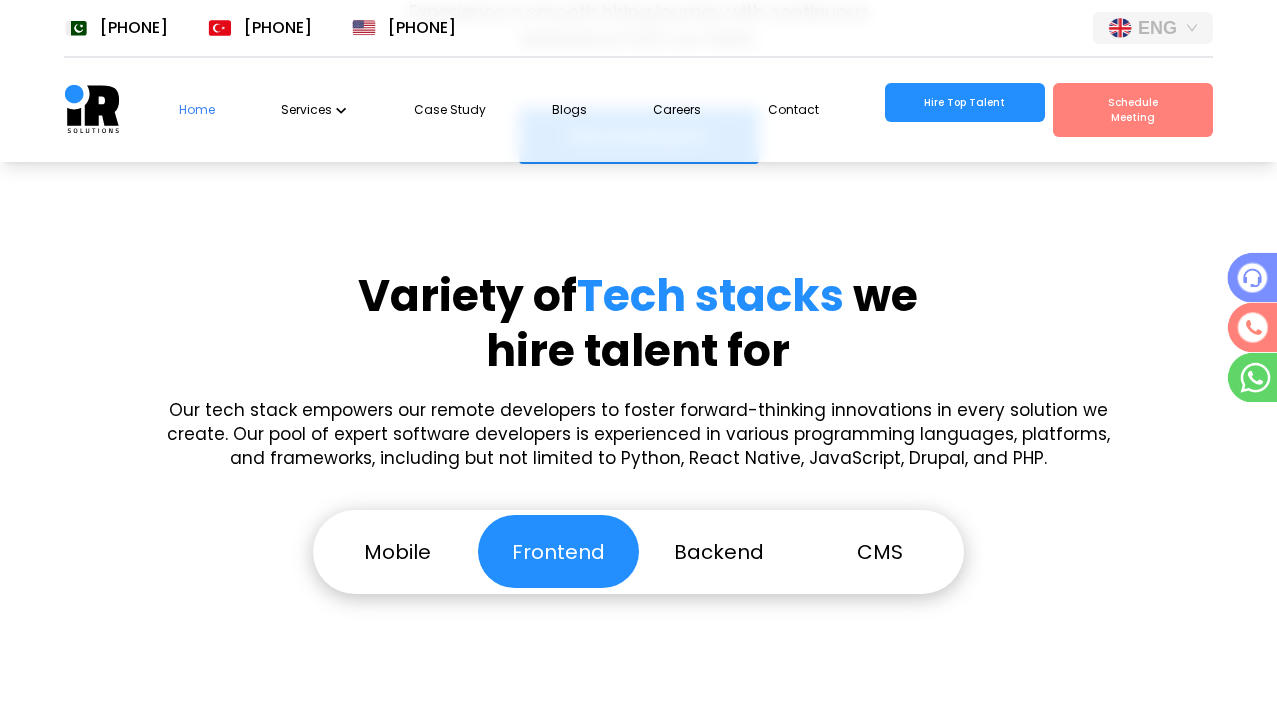 click on "Backend" at bounding box center [719, 551] 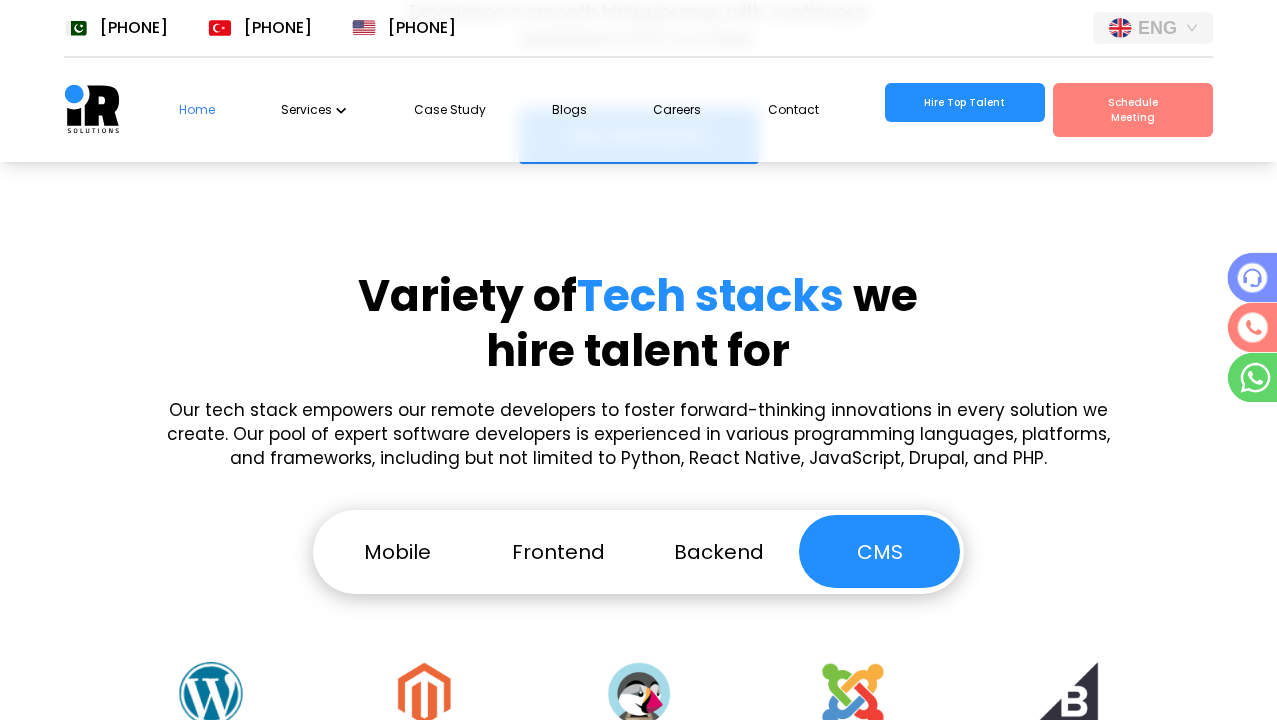 click at bounding box center [208, 1536] 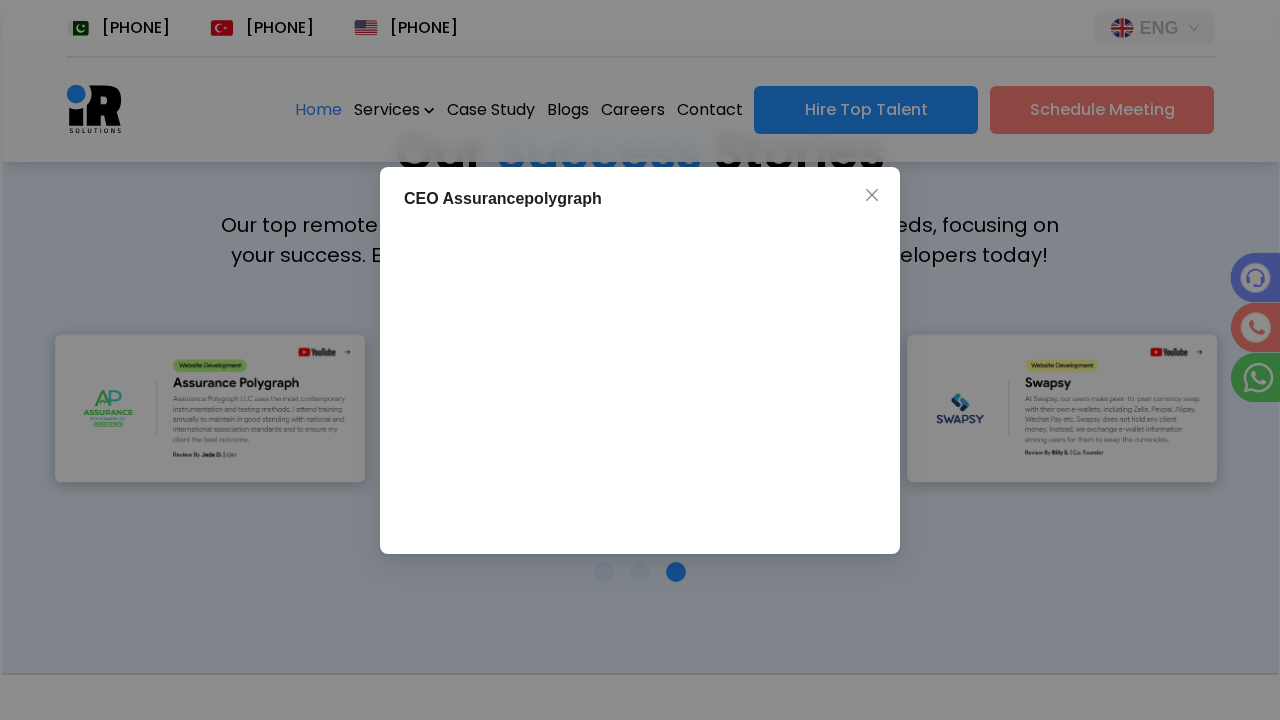 click at bounding box center (872, 194) 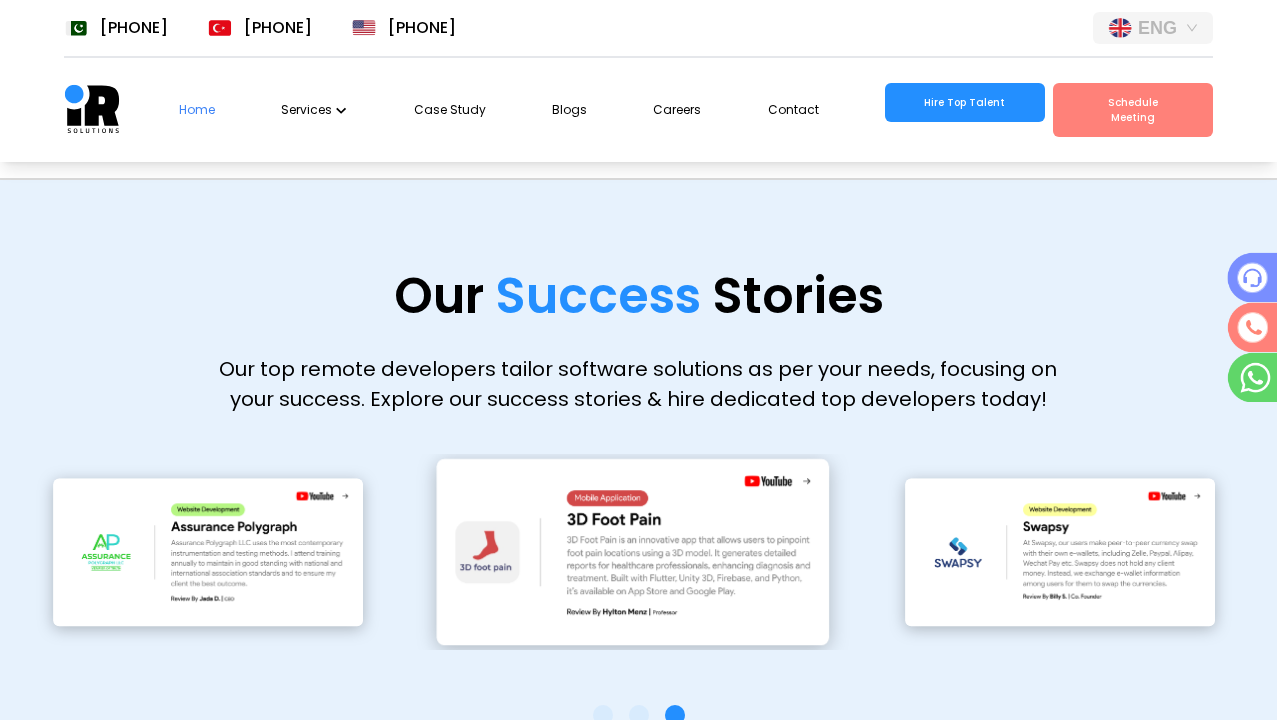 scroll, scrollTop: 5696, scrollLeft: 0, axis: vertical 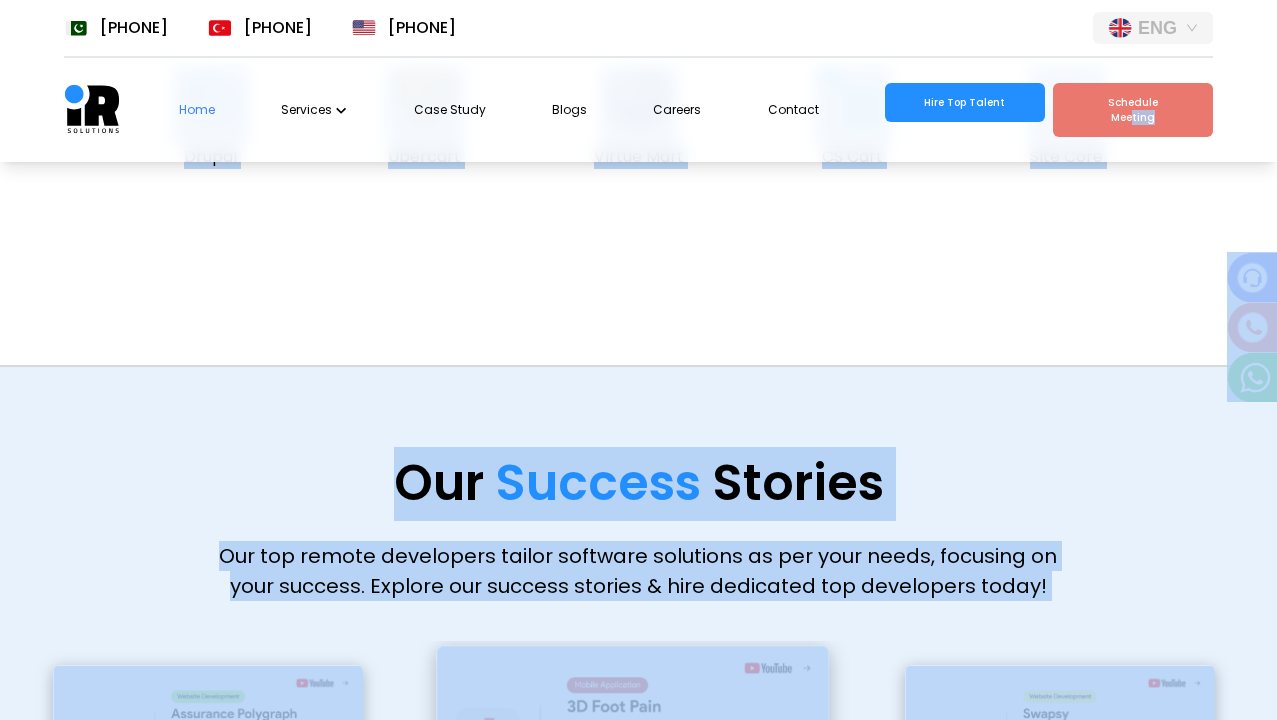 drag, startPoint x: 1133, startPoint y: 208, endPoint x: 1139, endPoint y: 133, distance: 75.23962 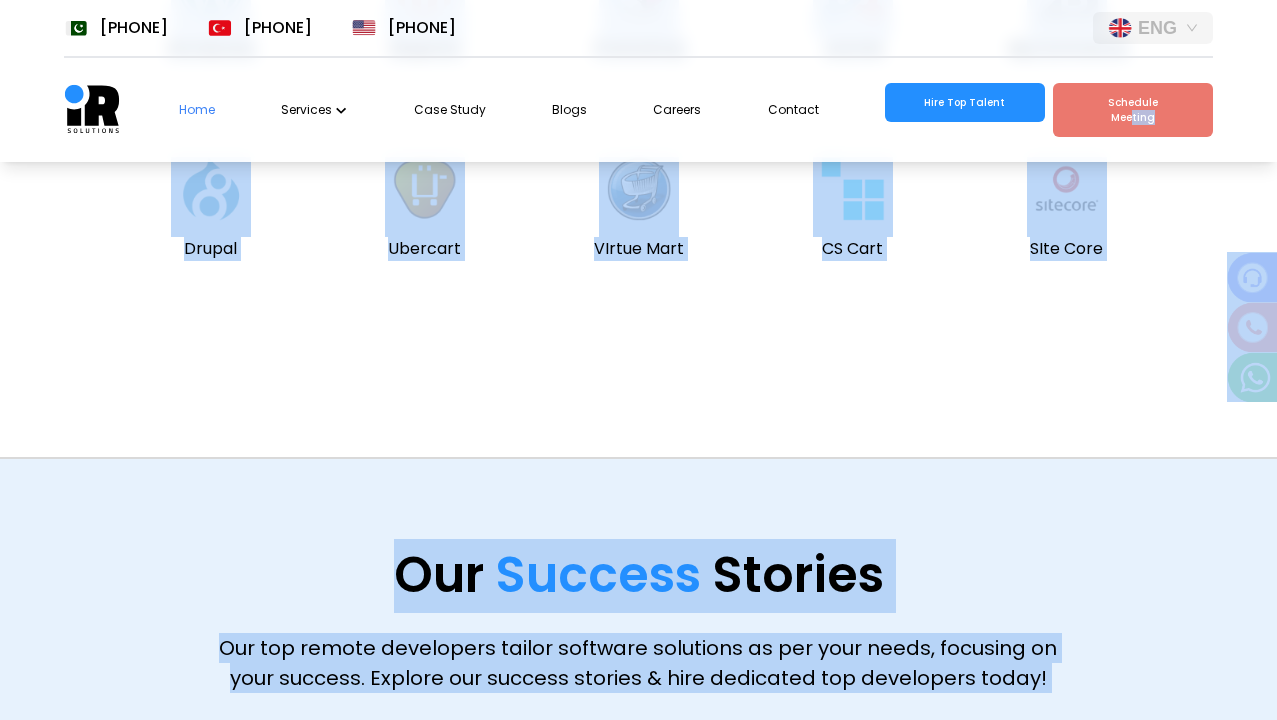 click on "Schedule Meeting" at bounding box center [1133, 110] 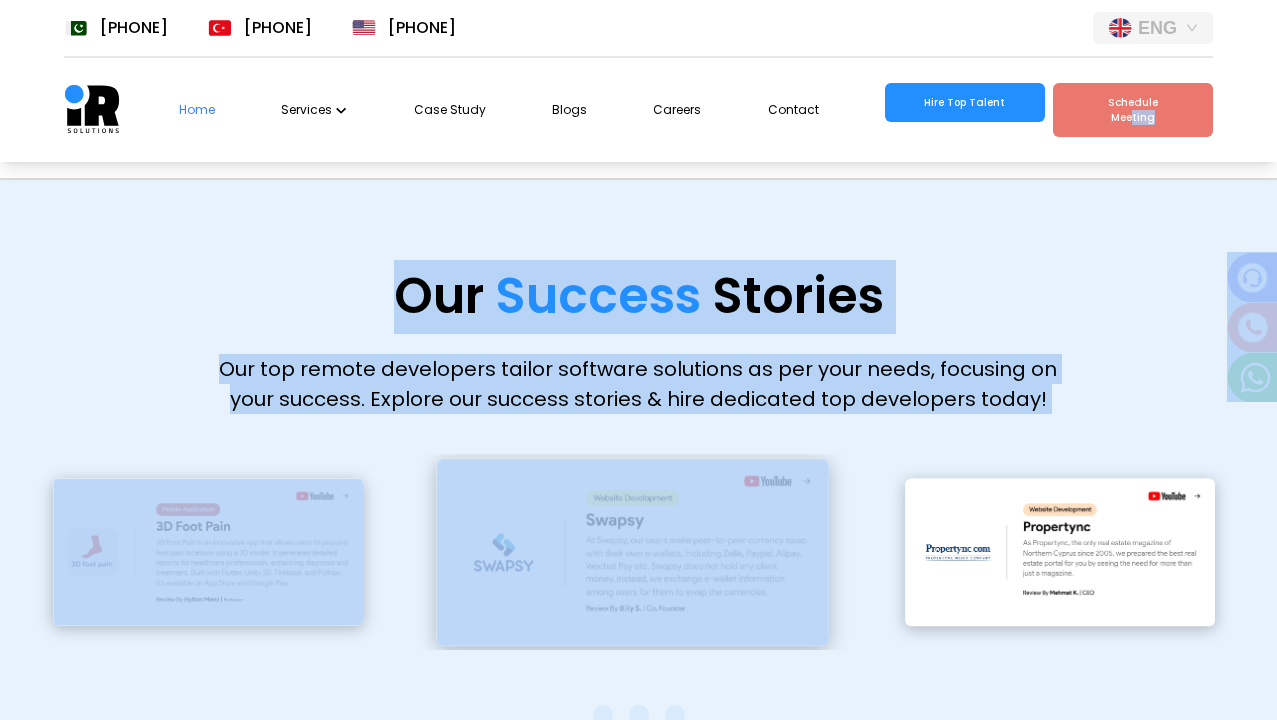scroll, scrollTop: 5665, scrollLeft: 0, axis: vertical 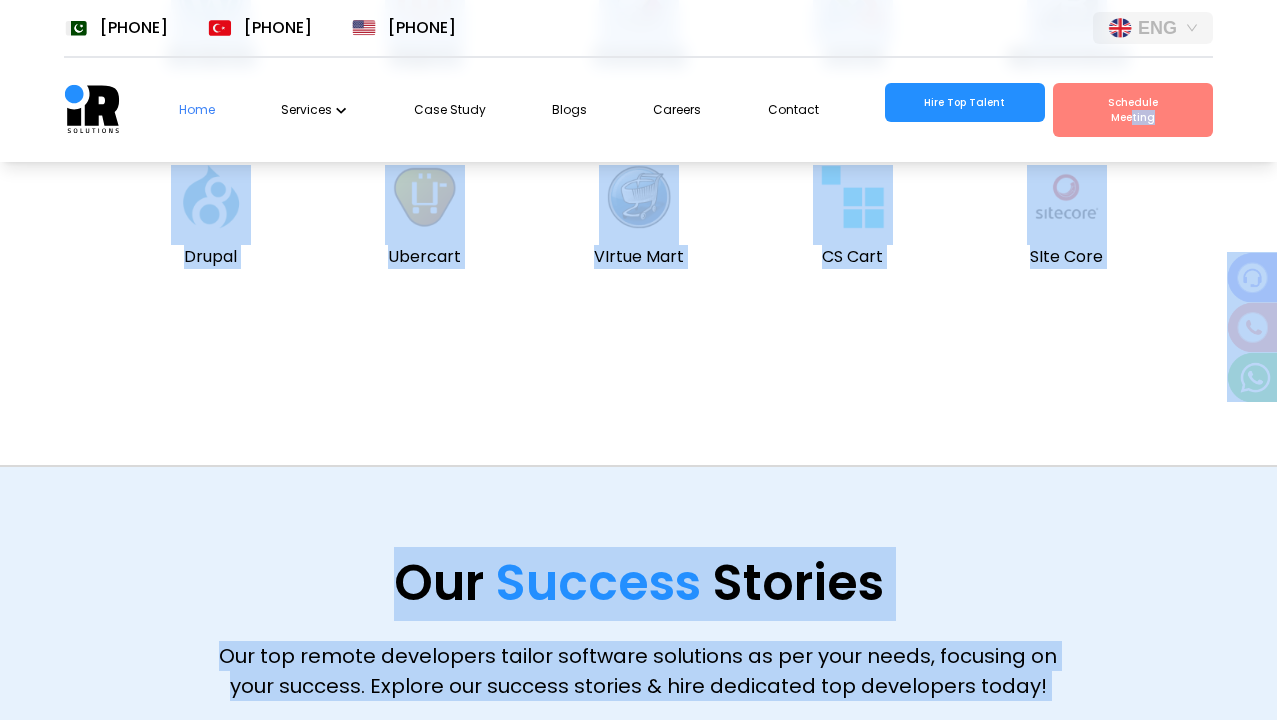 click at bounding box center (1060, 839) 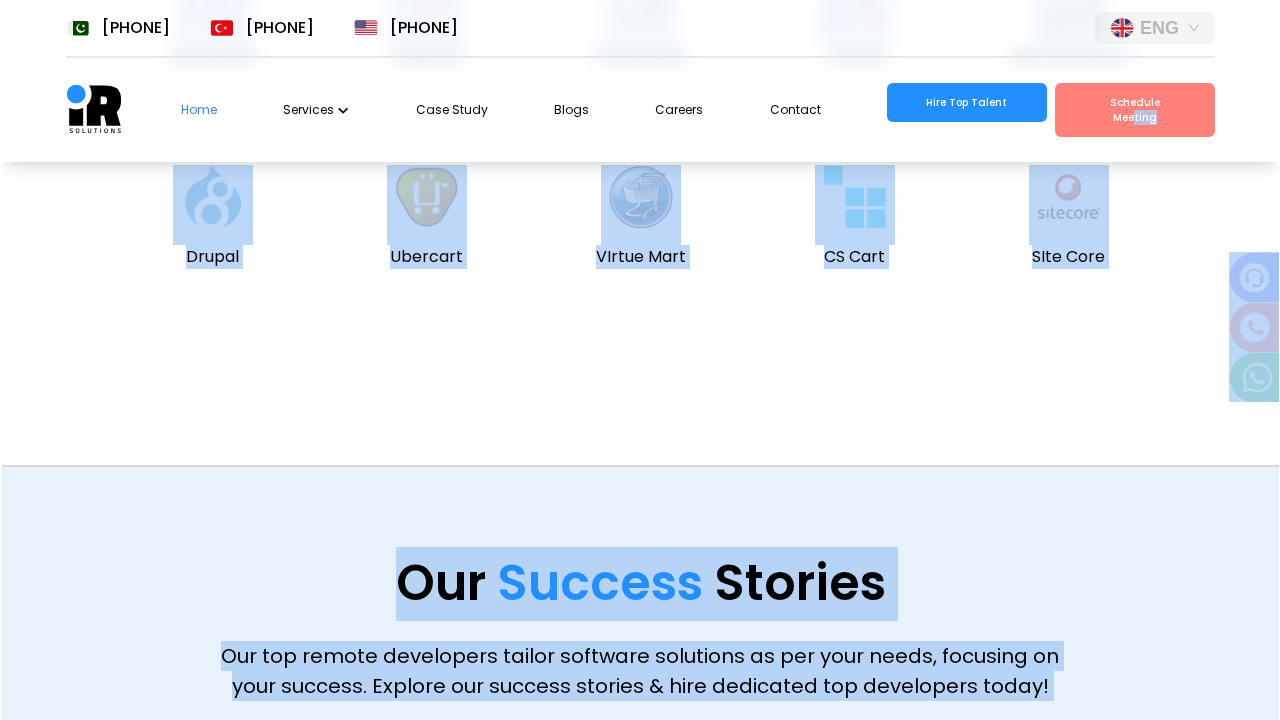 scroll, scrollTop: 5198, scrollLeft: 0, axis: vertical 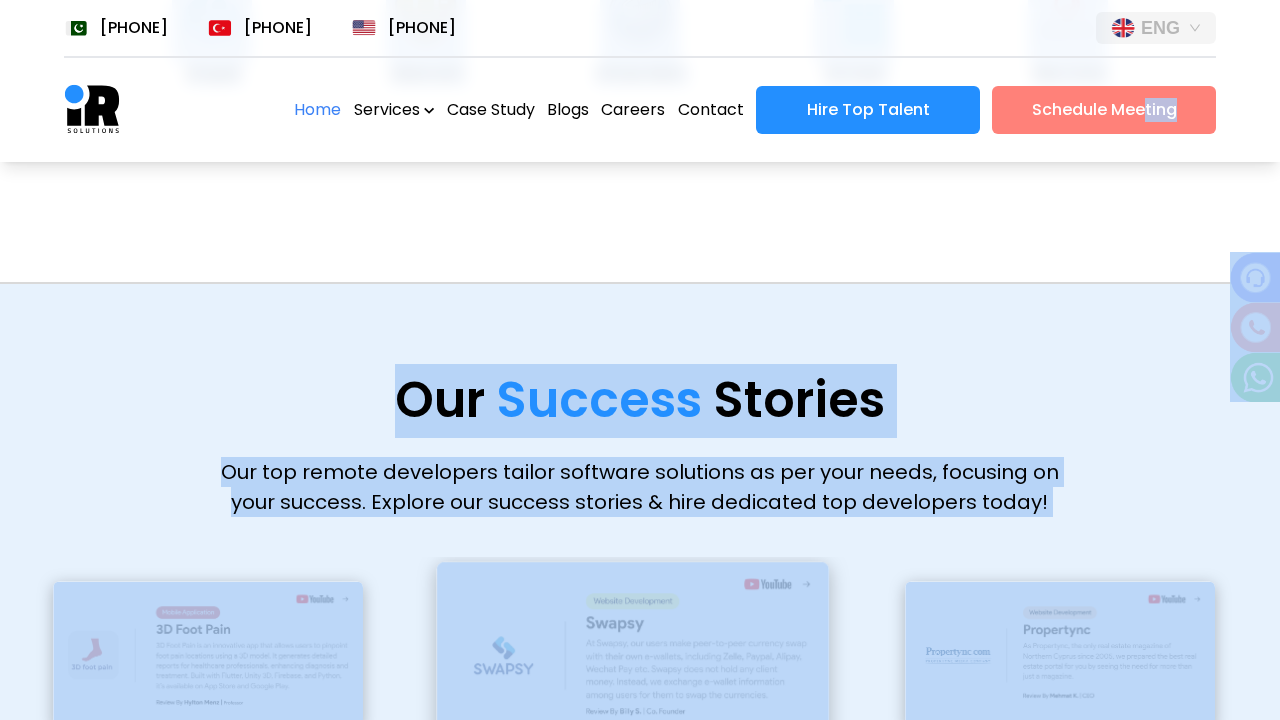 click at bounding box center (0, 0) 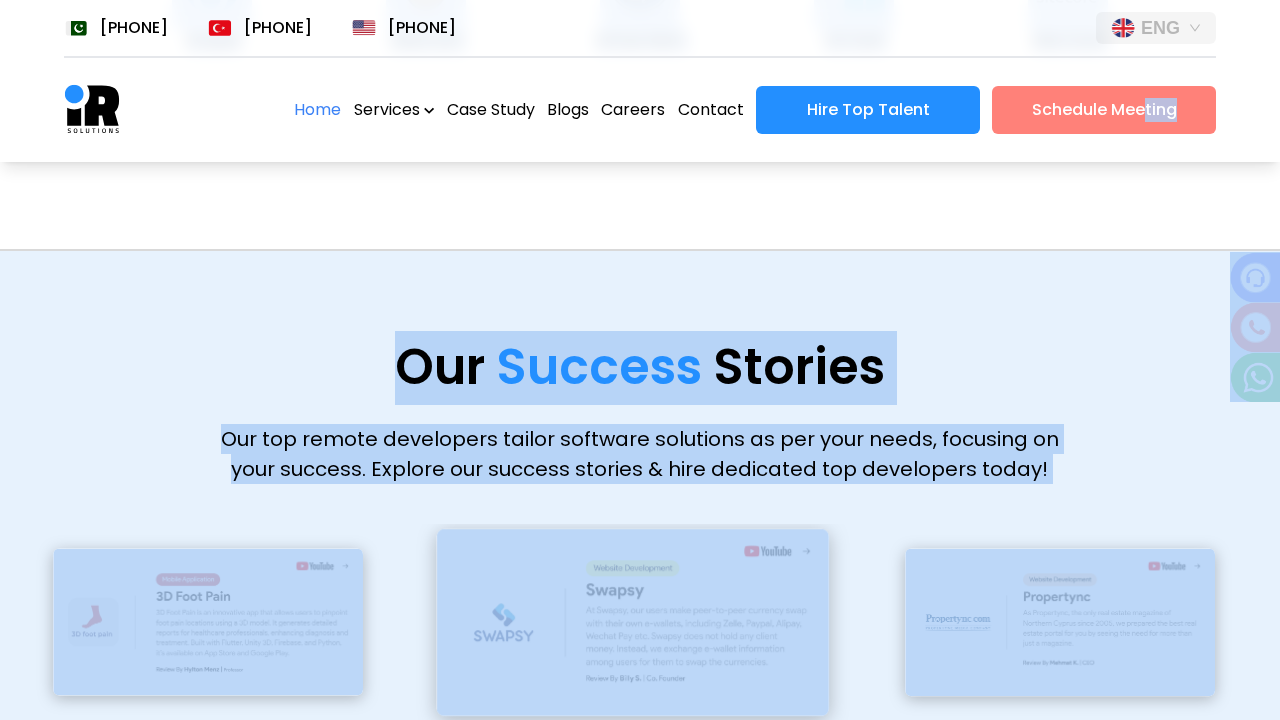 scroll, scrollTop: 0, scrollLeft: 422, axis: horizontal 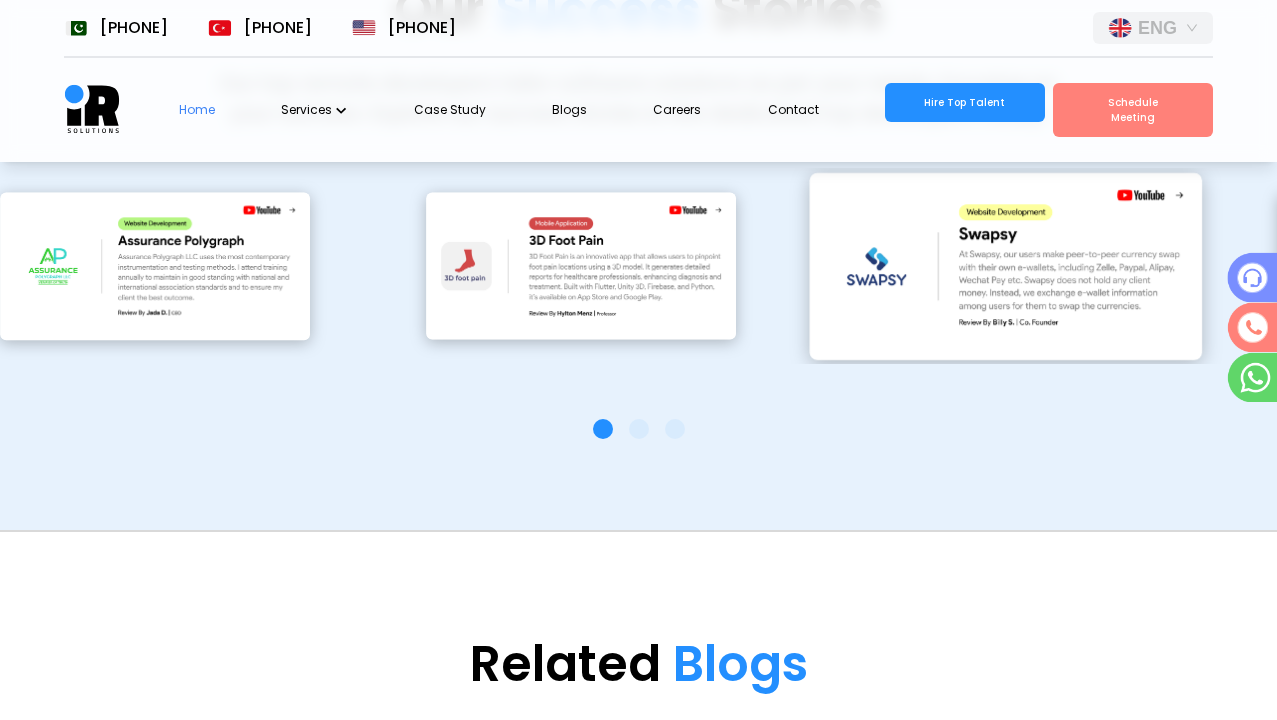 click on "Blogs" at bounding box center [740, 664] 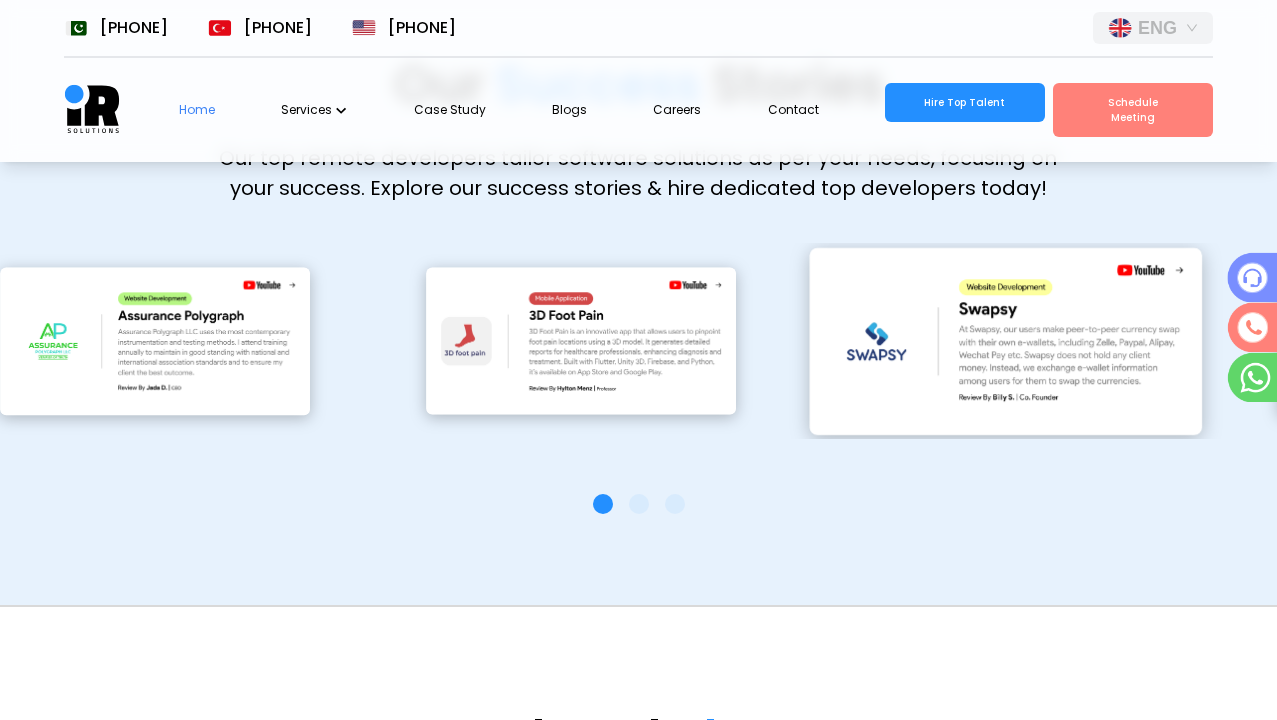 scroll, scrollTop: 0, scrollLeft: 364, axis: horizontal 